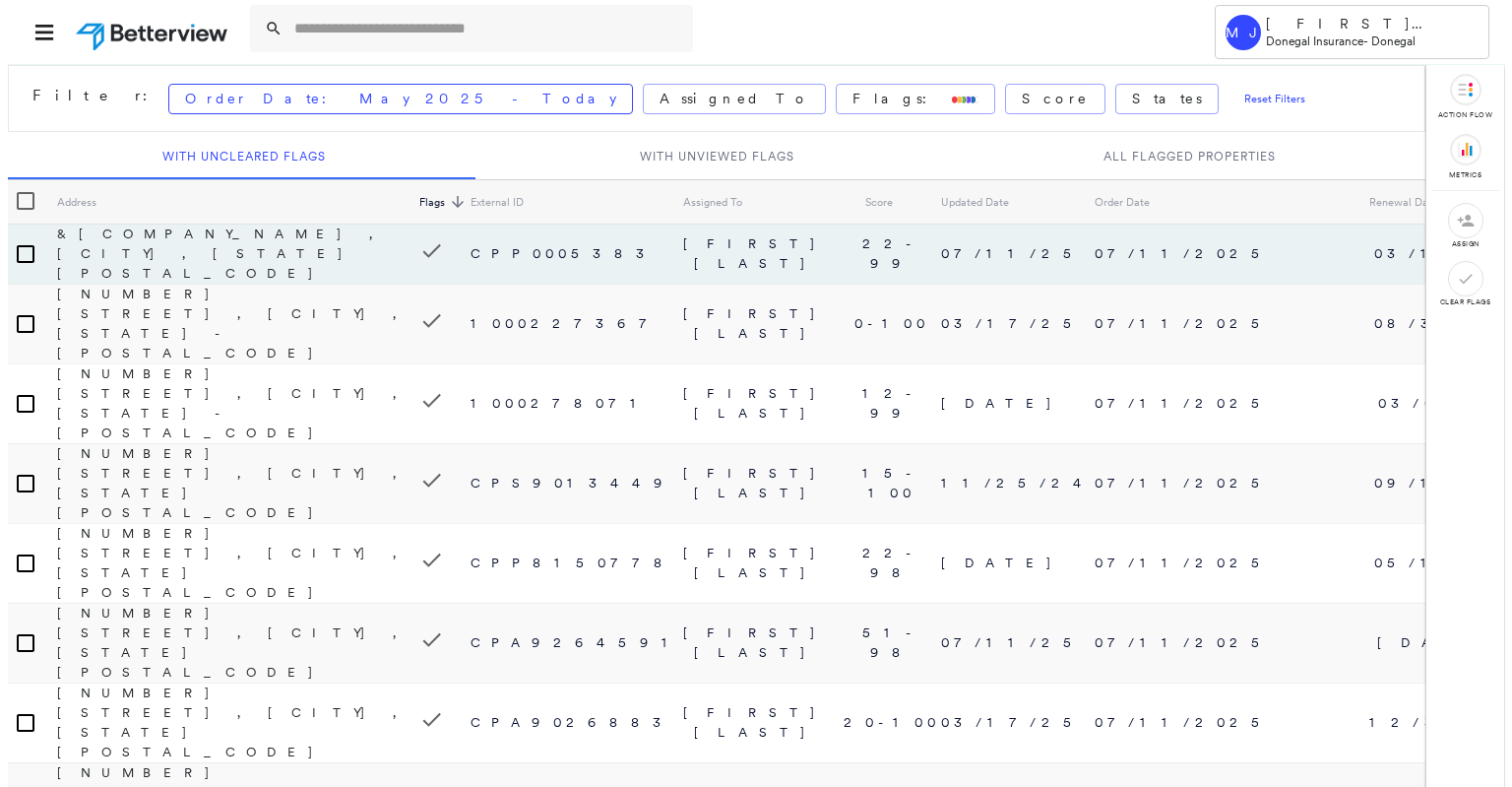 scroll, scrollTop: 0, scrollLeft: 0, axis: both 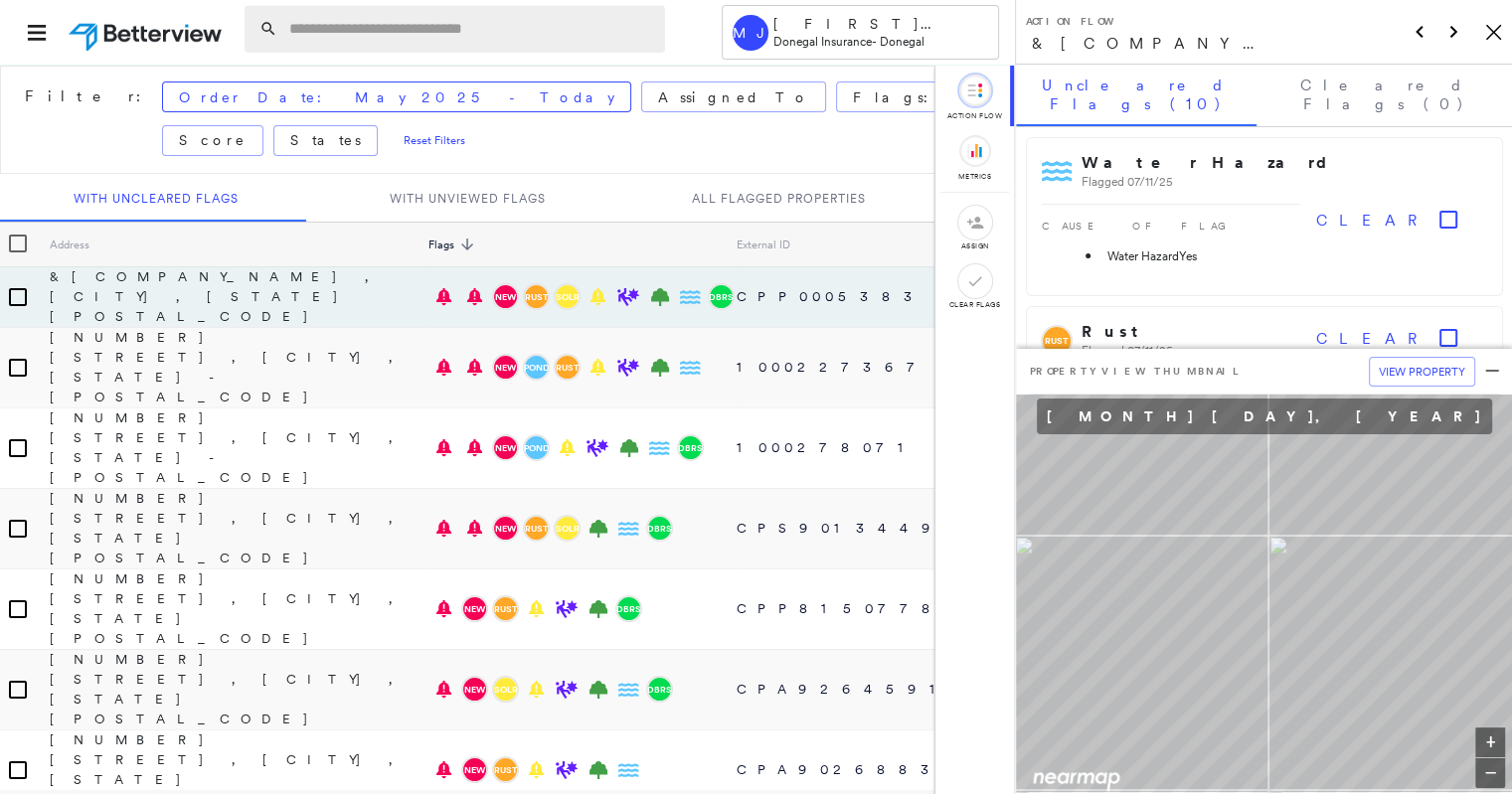 click at bounding box center [471, 29] 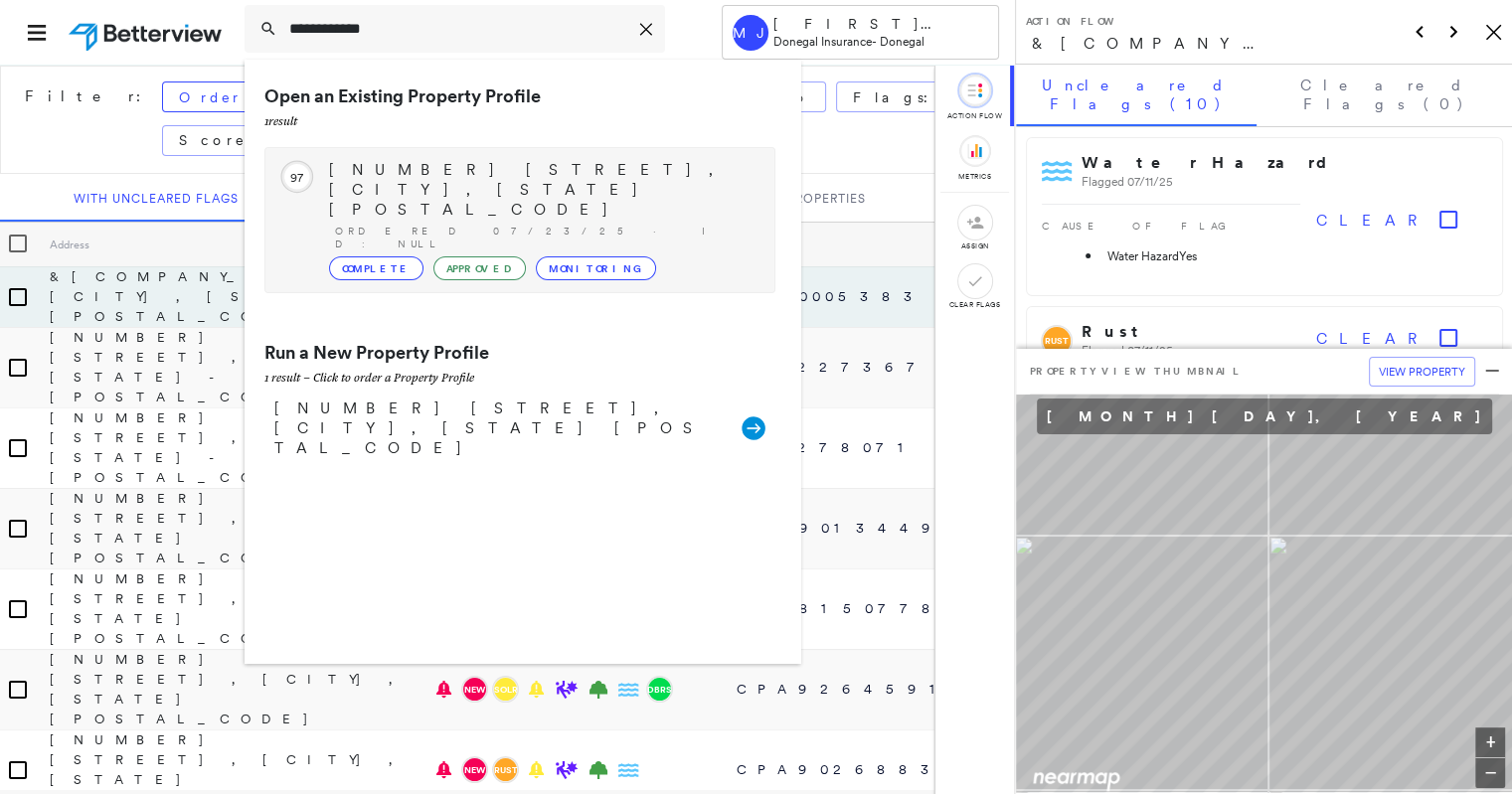 type on "**********" 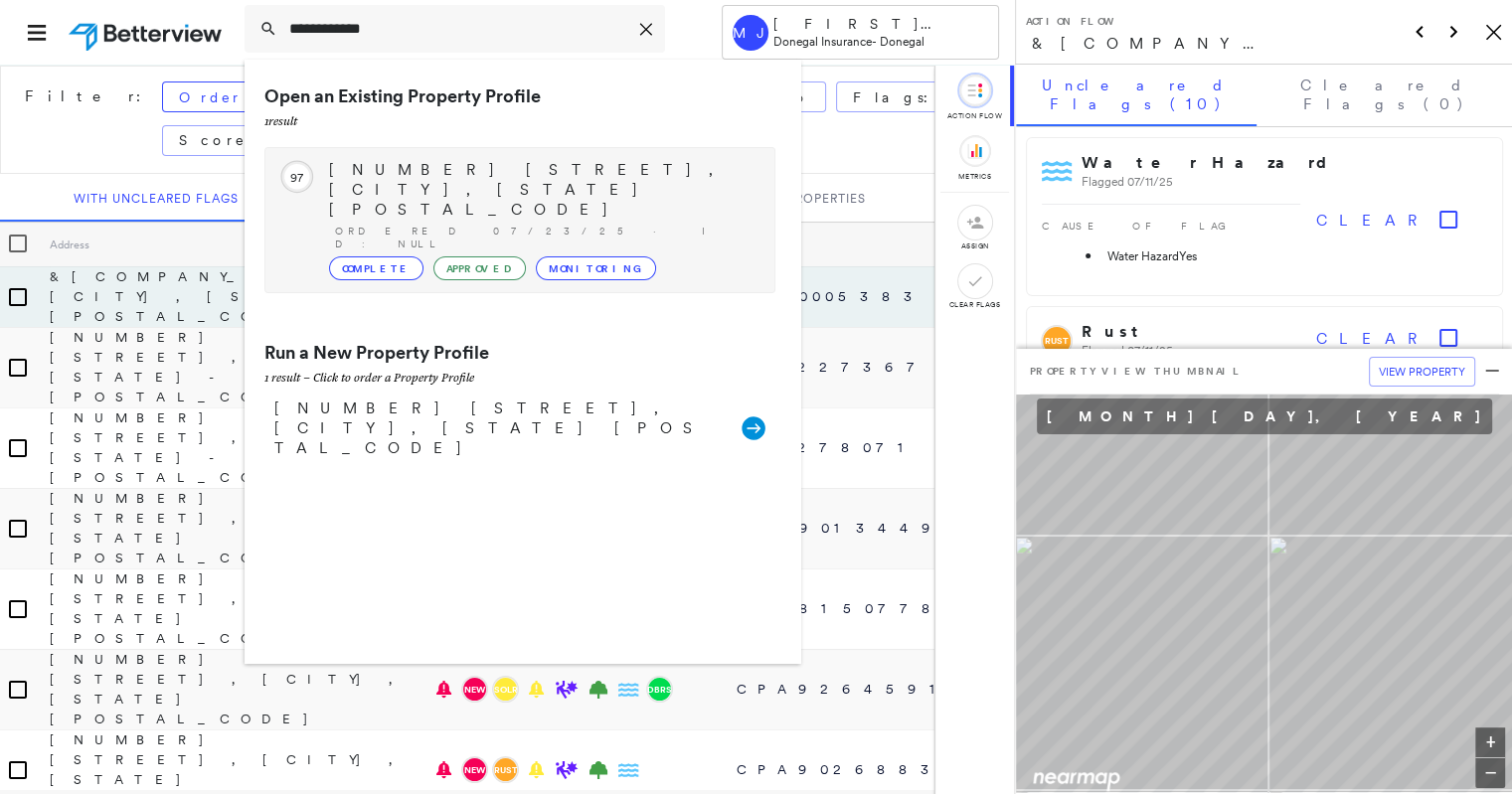 click on "[NUMBER] [STREET], [CITY], [STATE] [POSTAL_CODE]" at bounding box center (542, 190) 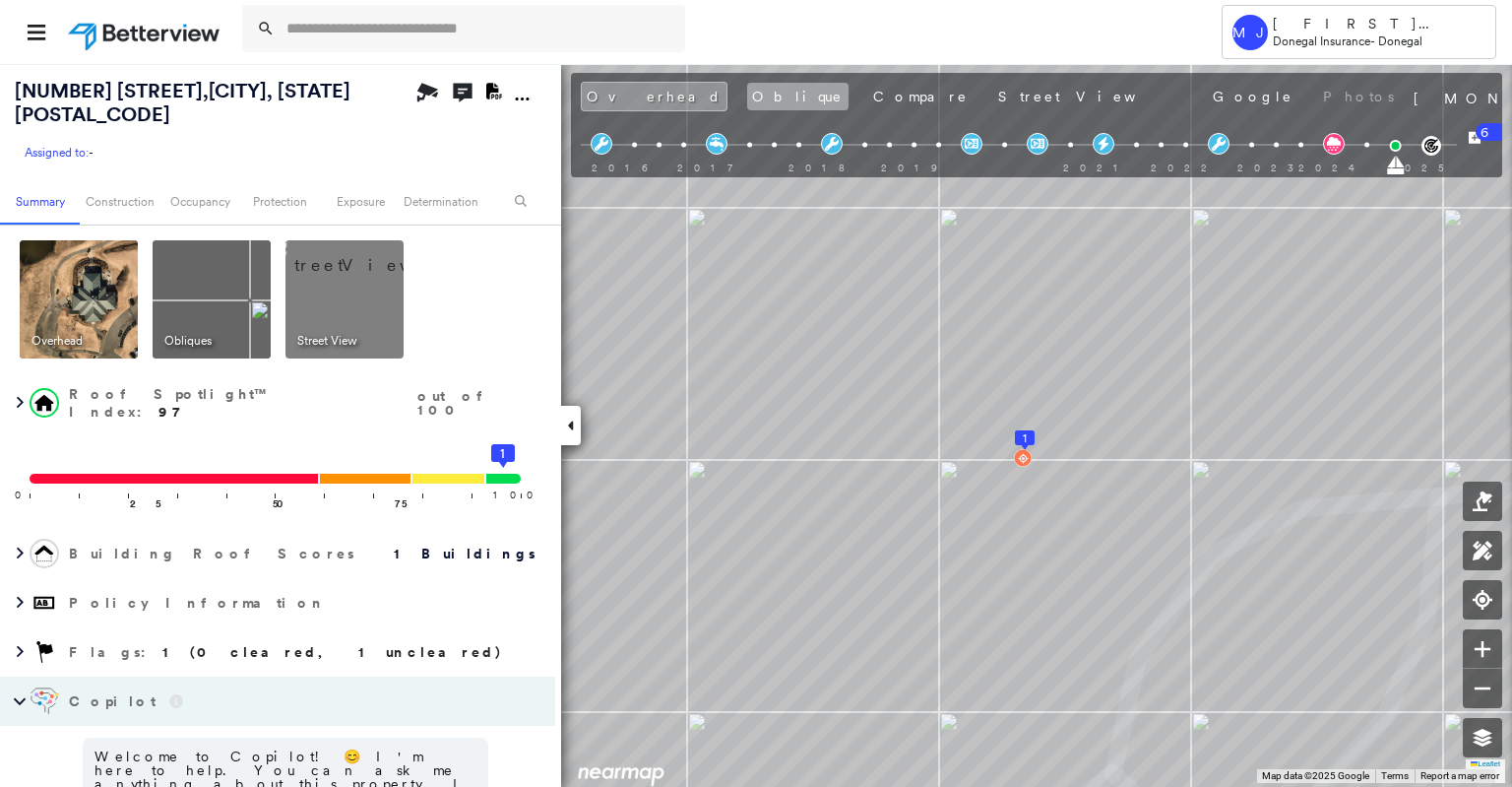 click on "Oblique" at bounding box center [797, 97] 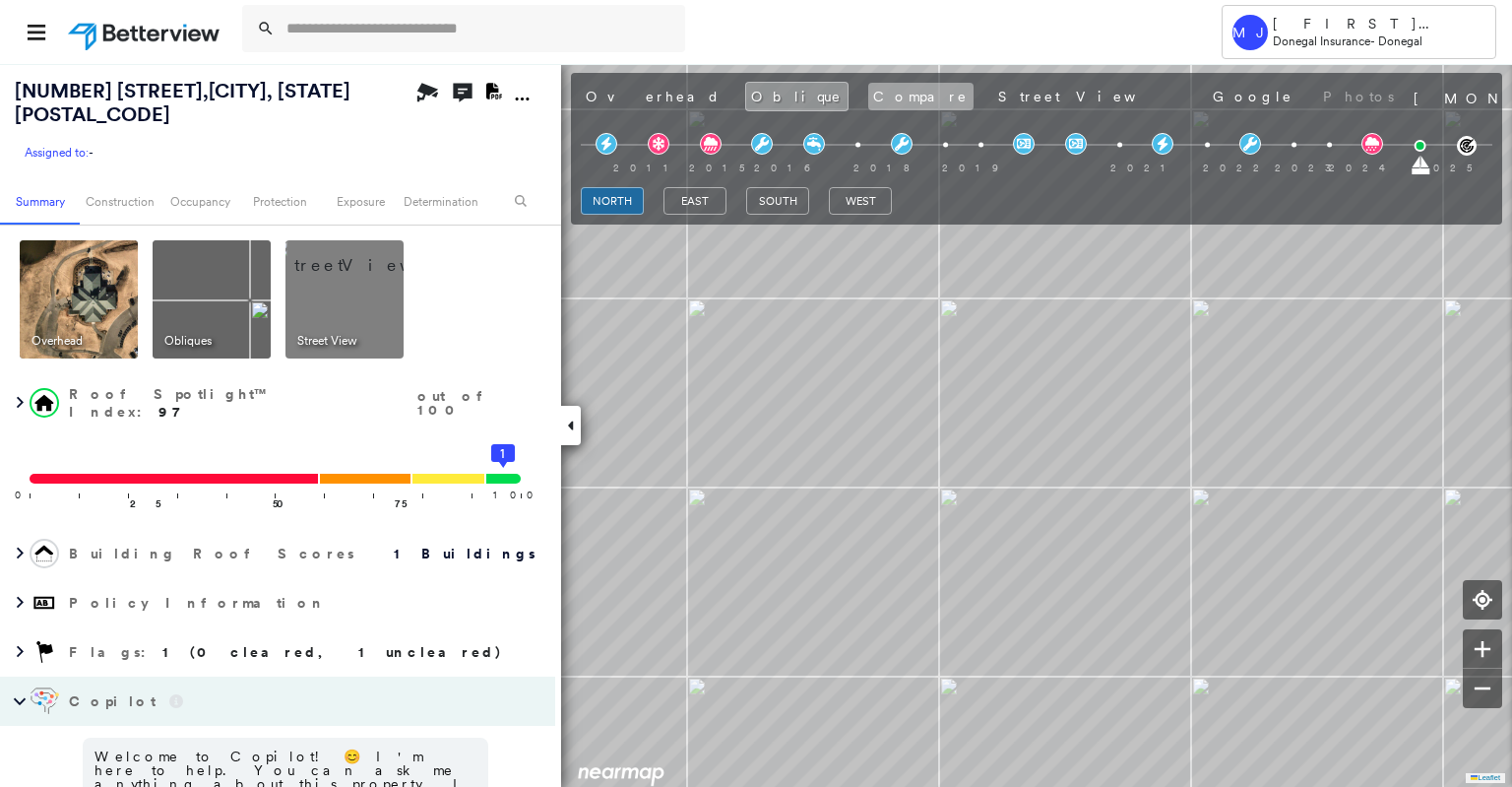 click on "Compare" at bounding box center (920, 97) 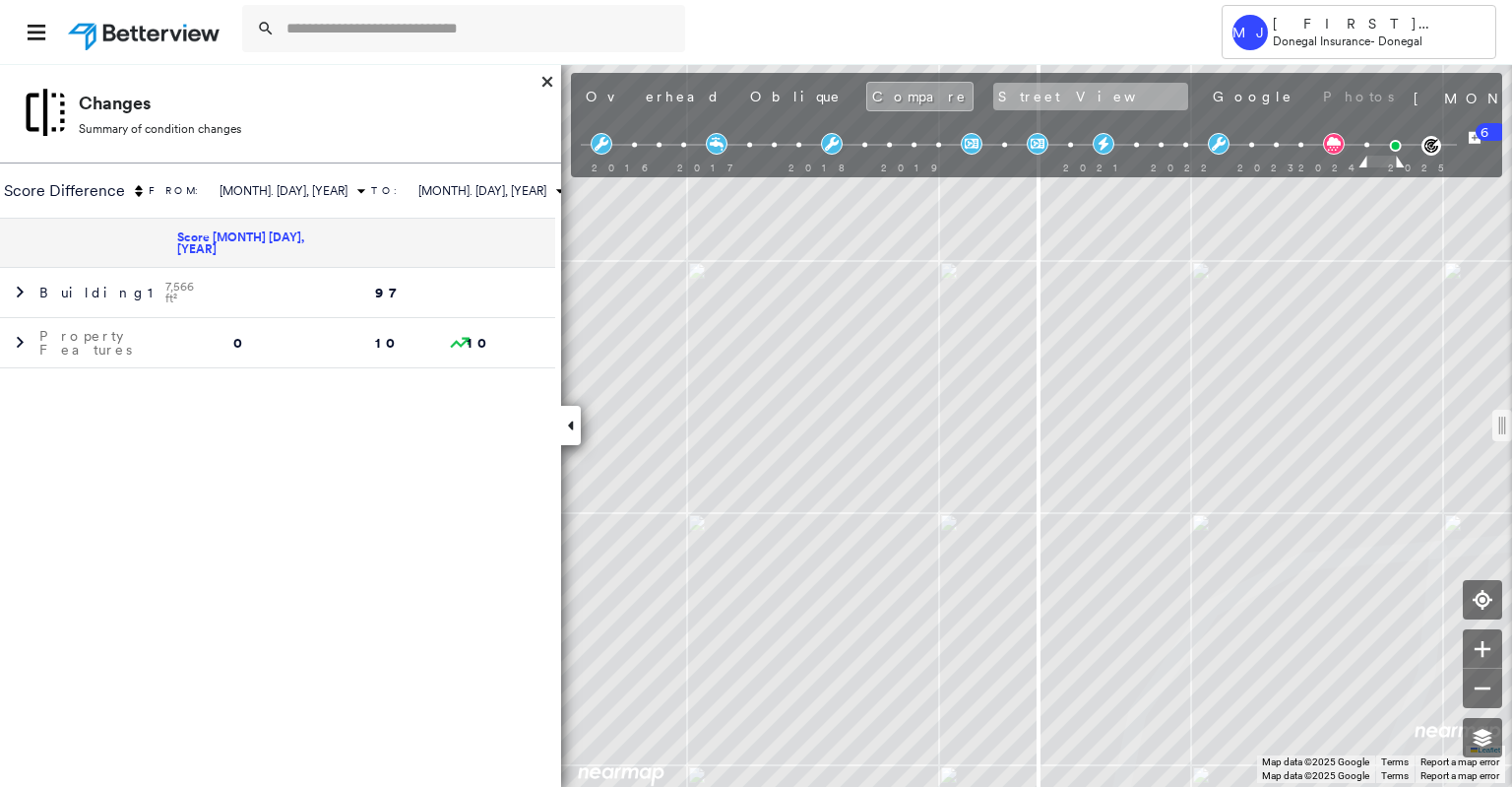 click on "Street View" at bounding box center (1091, 97) 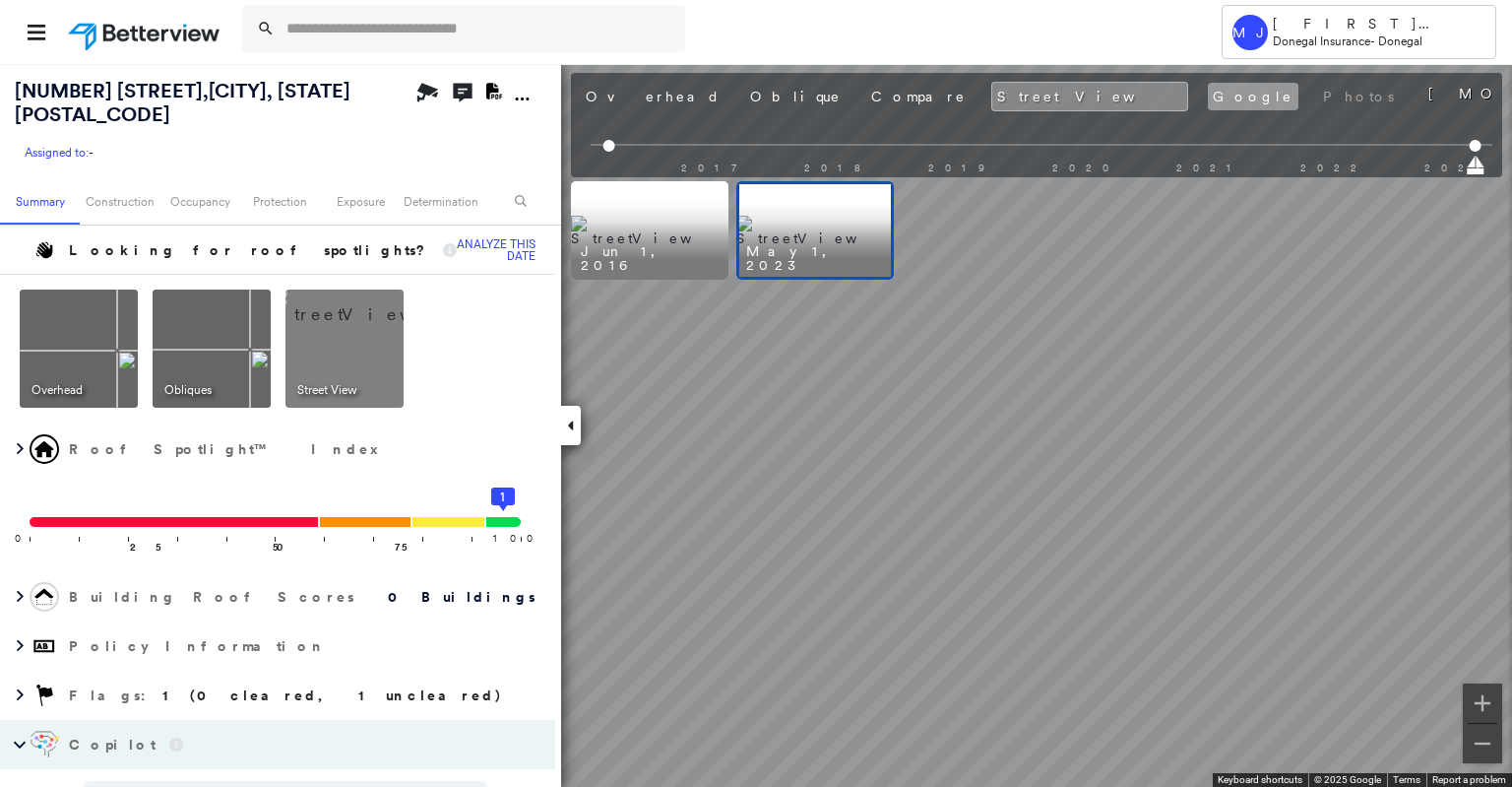 click on "Google" at bounding box center [1253, 97] 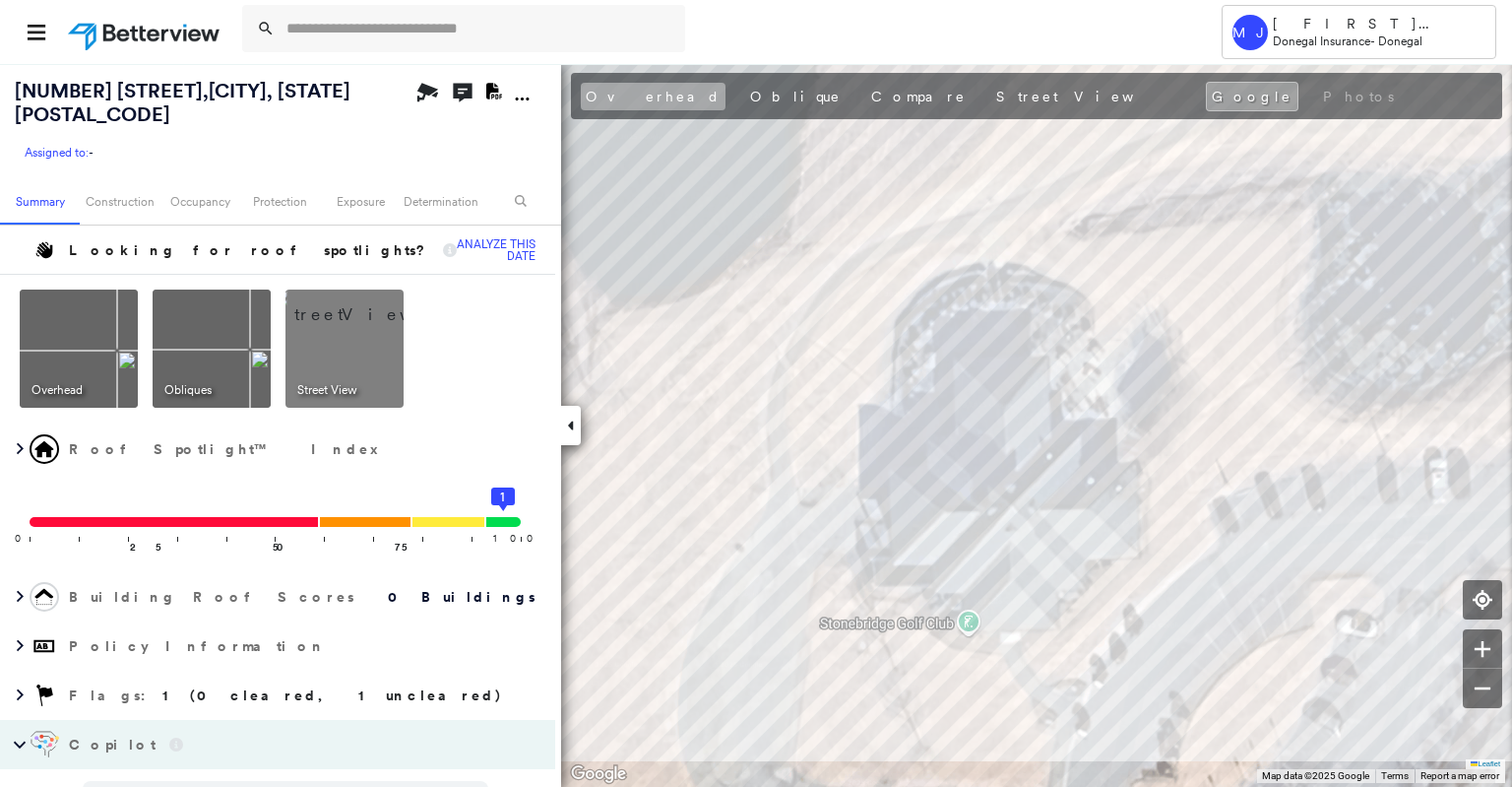 click on "Overhead" at bounding box center [653, 97] 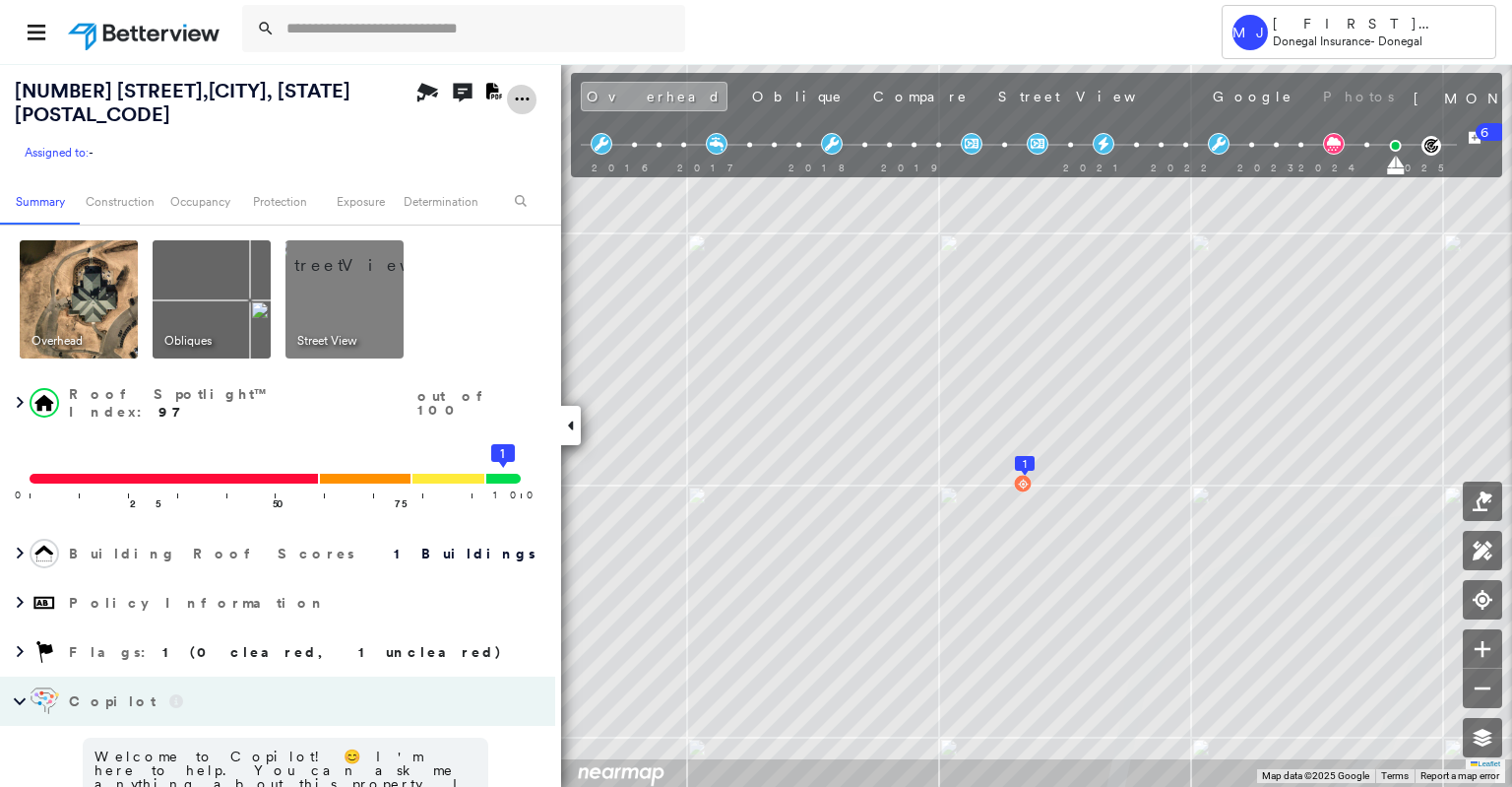 click 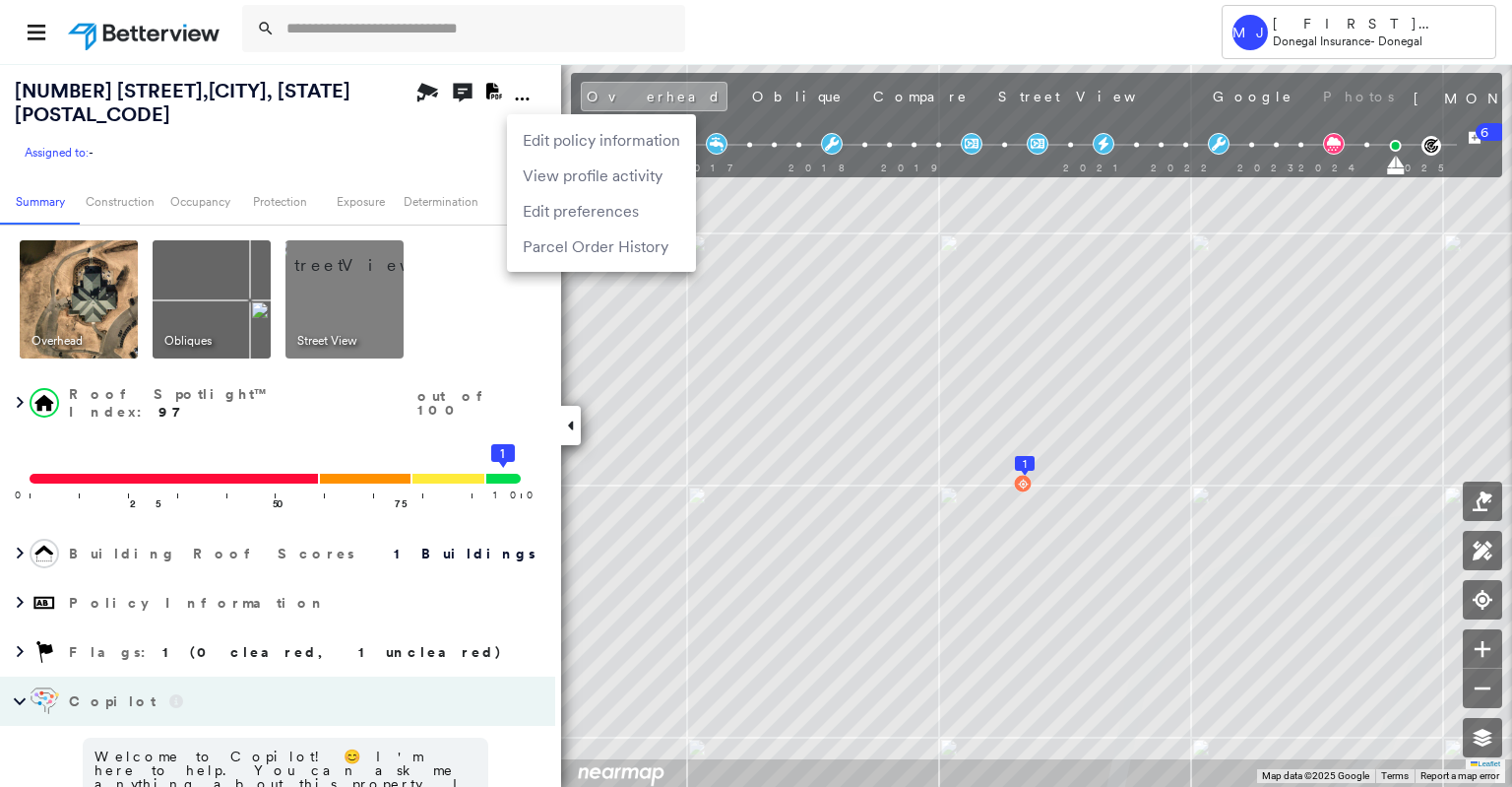 click at bounding box center [756, 393] 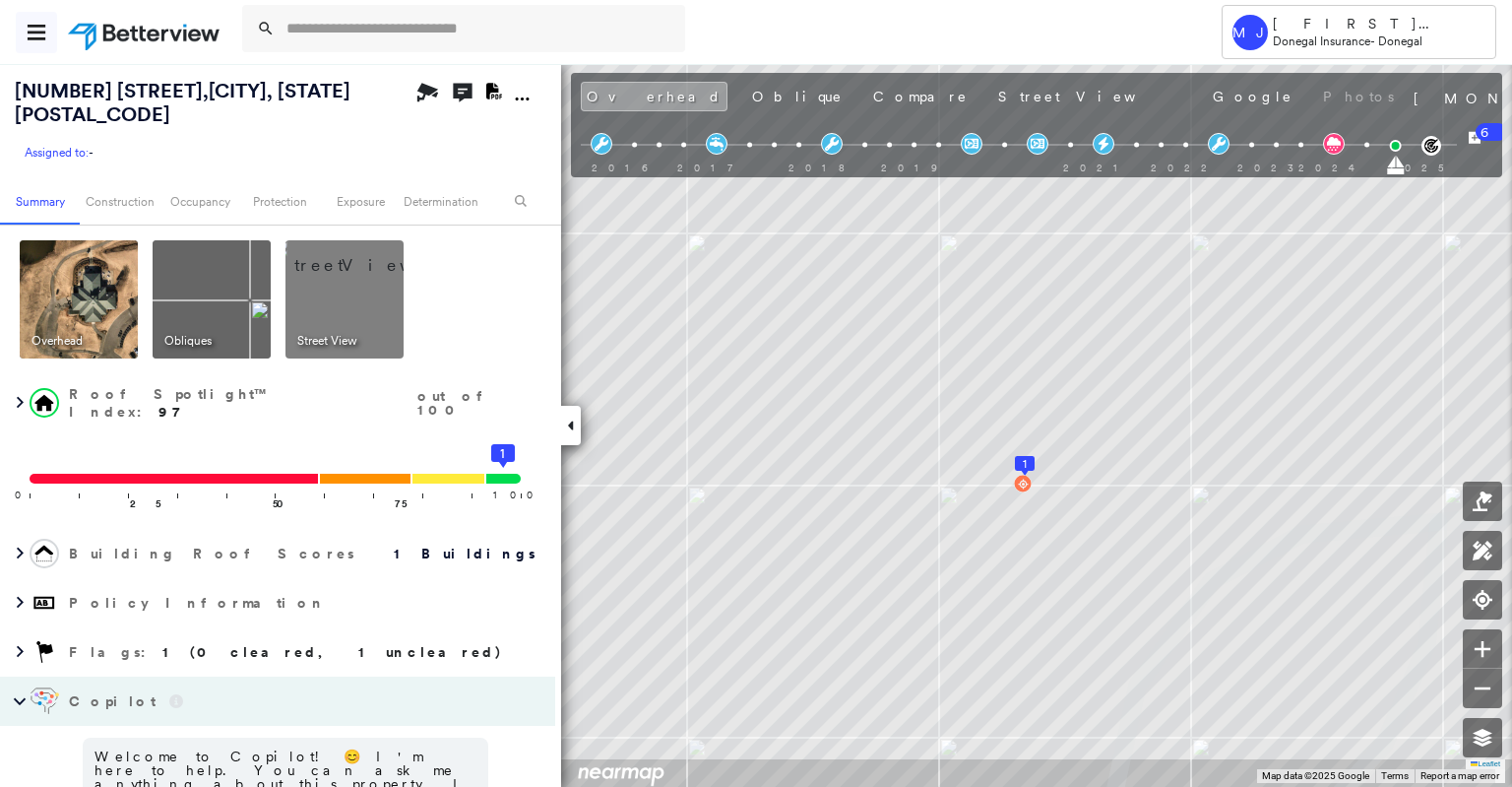 click 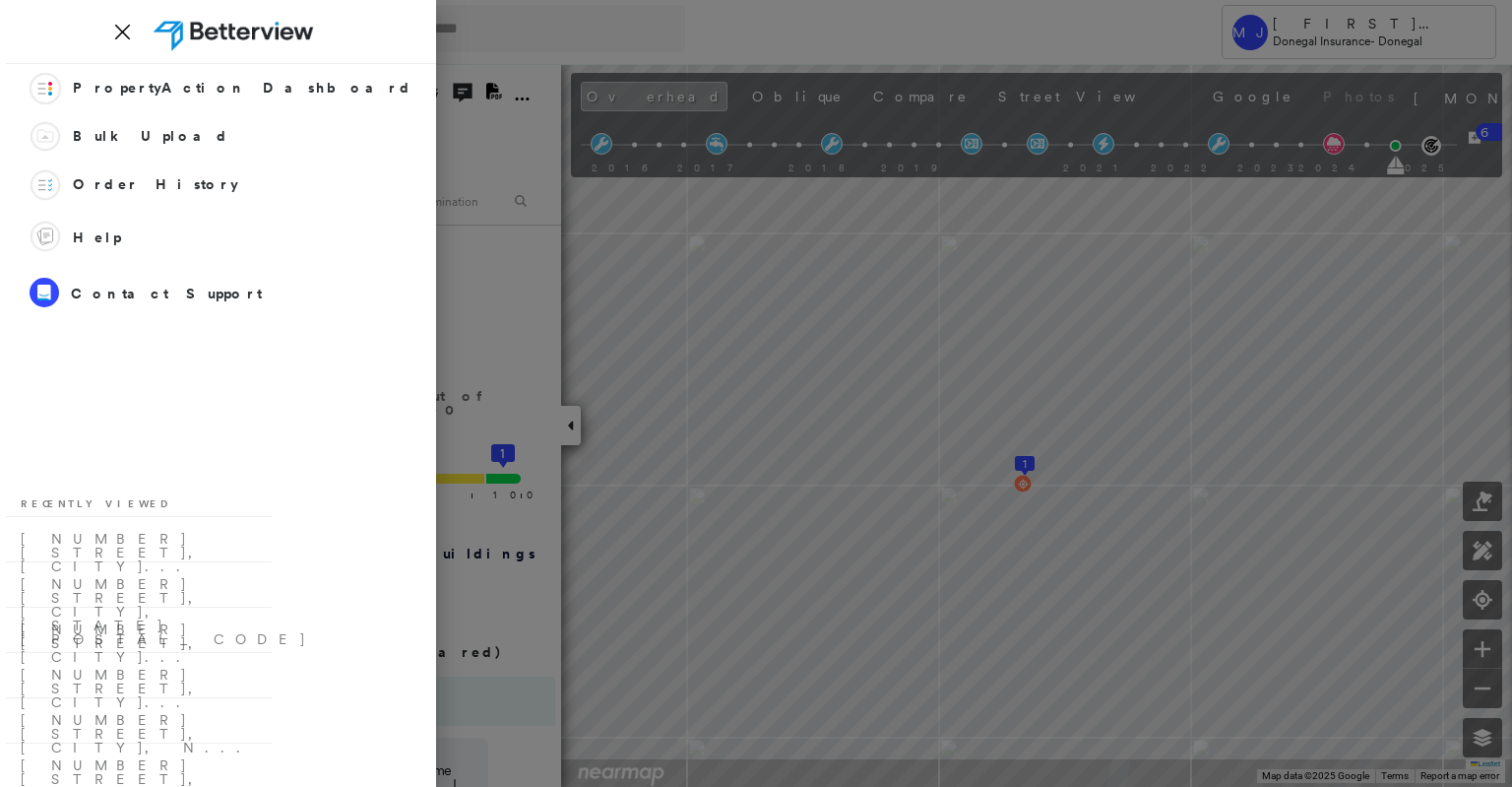 click at bounding box center [756, 393] 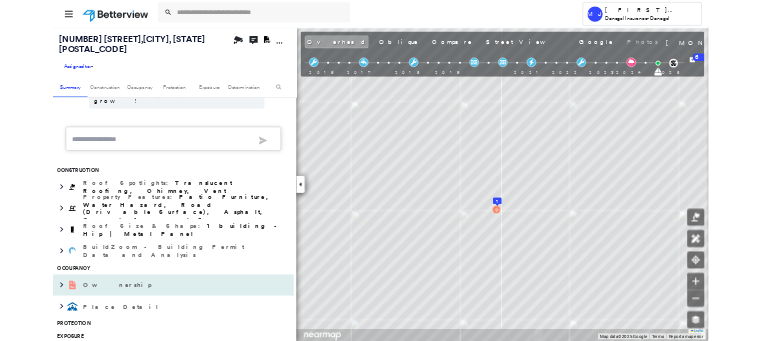 scroll, scrollTop: 600, scrollLeft: 0, axis: vertical 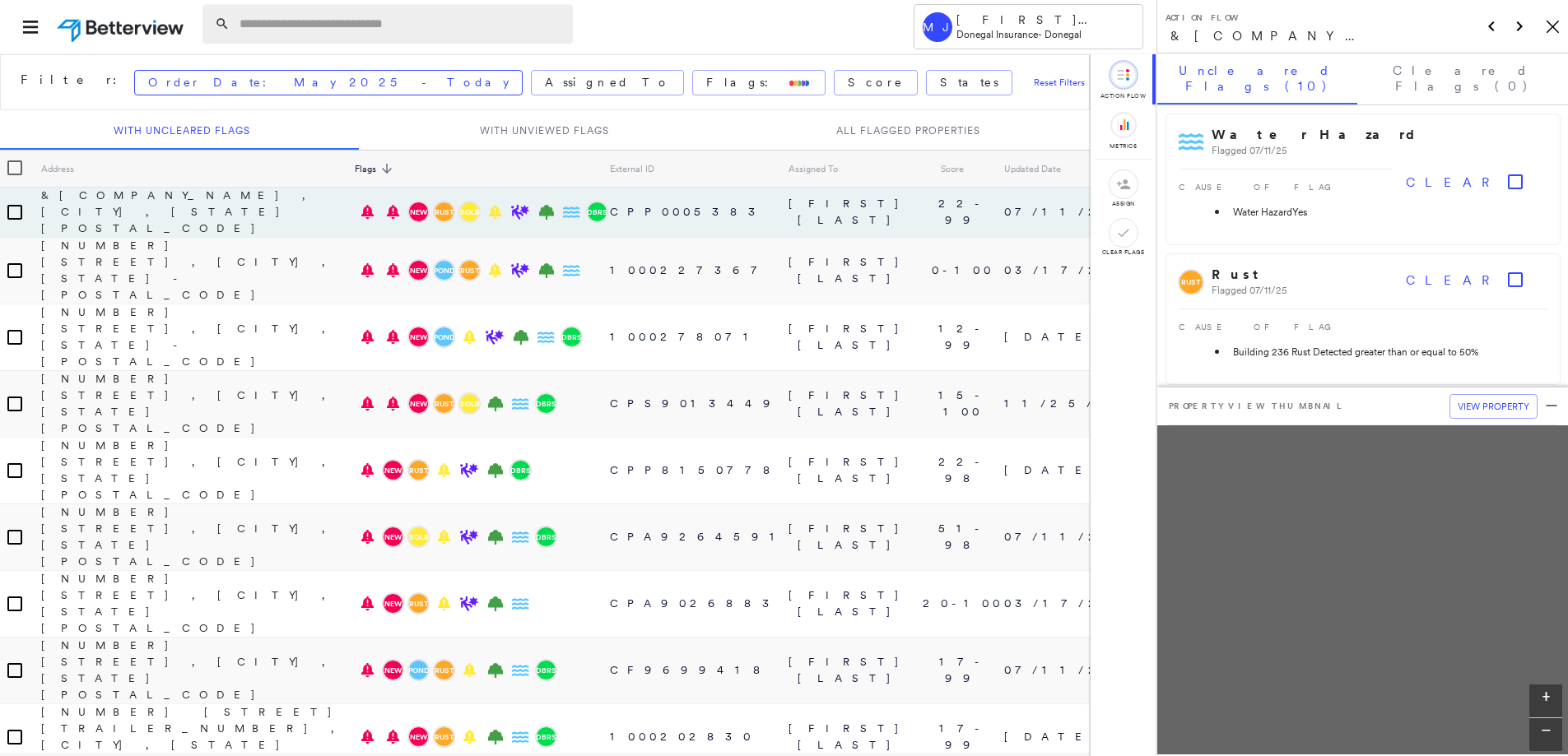 click at bounding box center [401, 24] 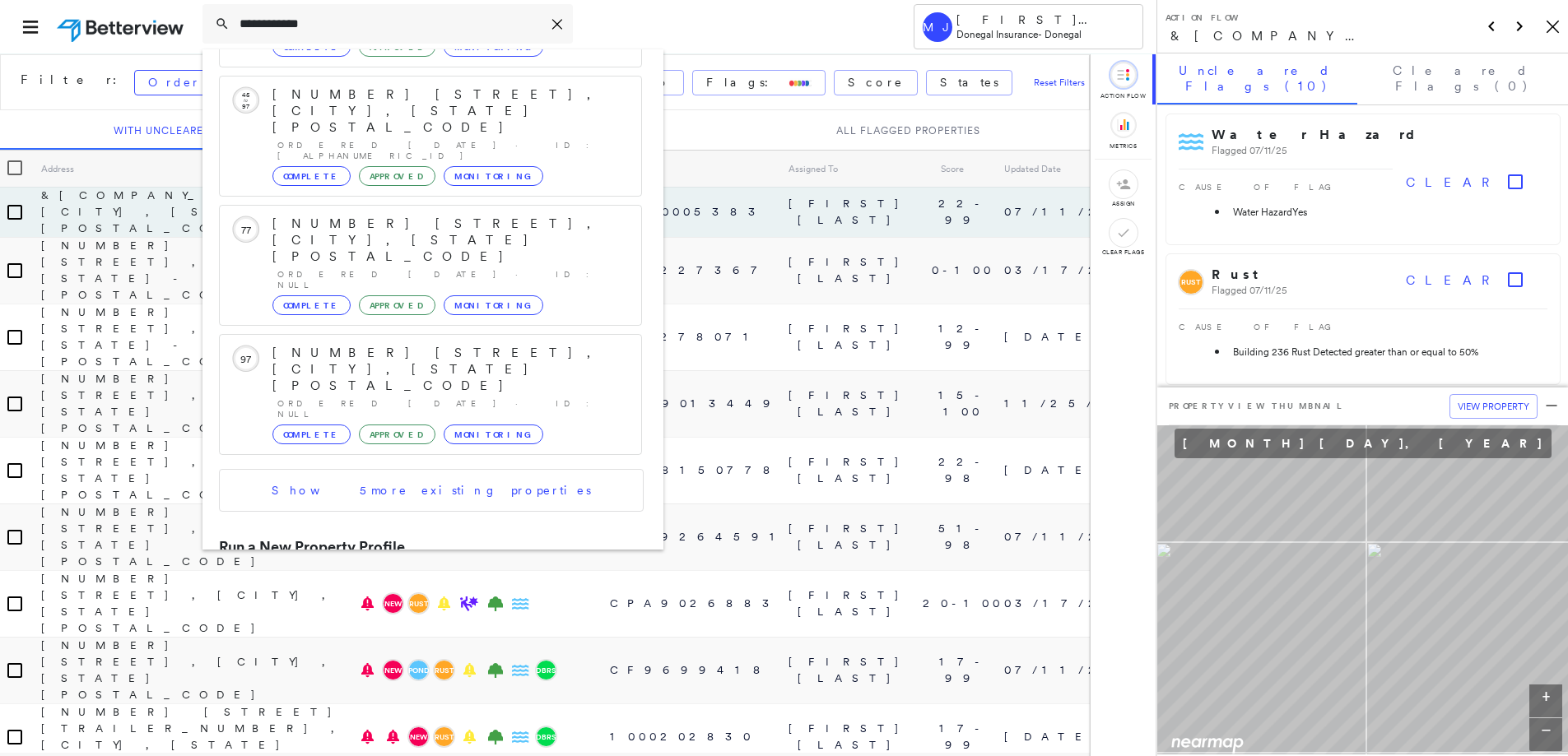 scroll, scrollTop: 323, scrollLeft: 0, axis: vertical 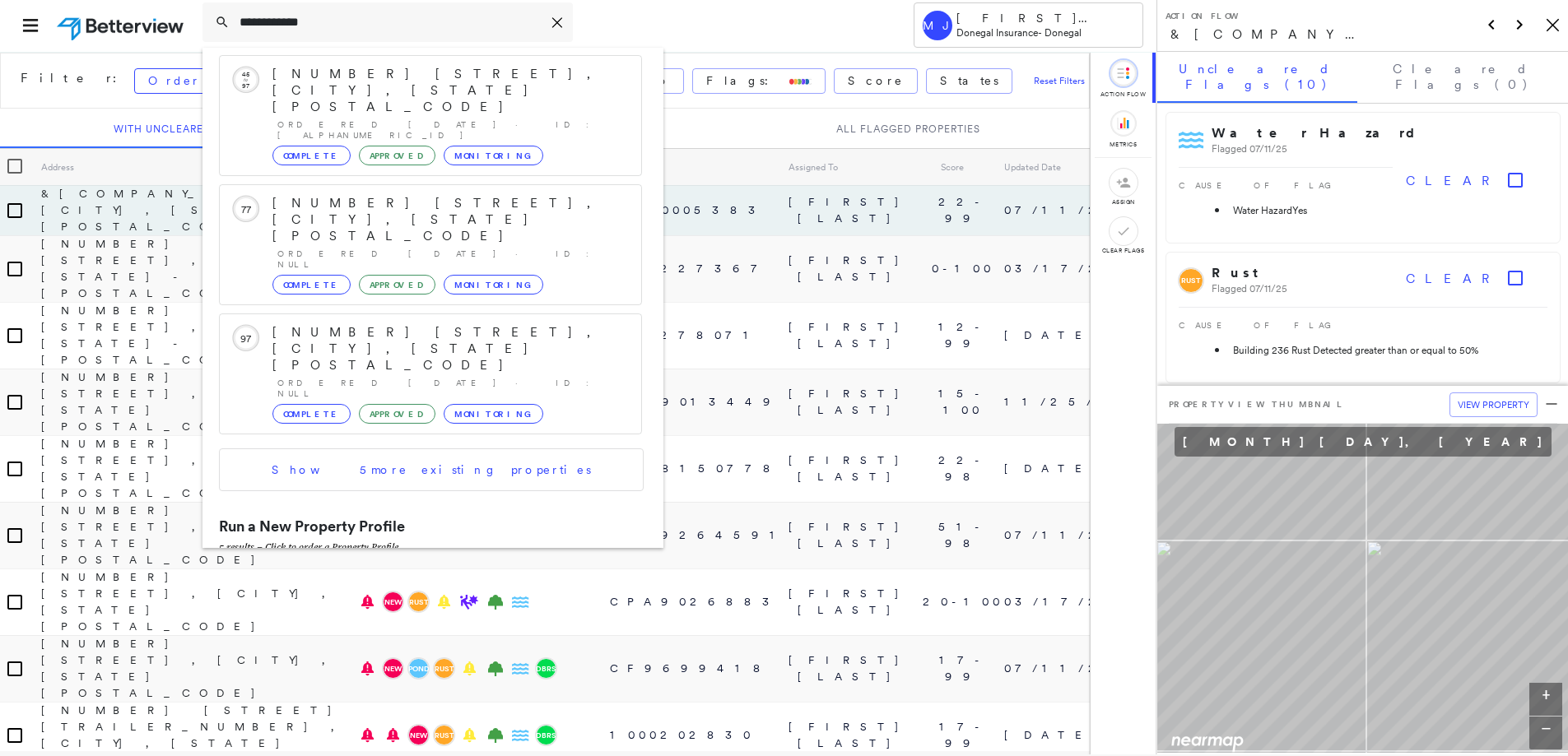 type on "**********" 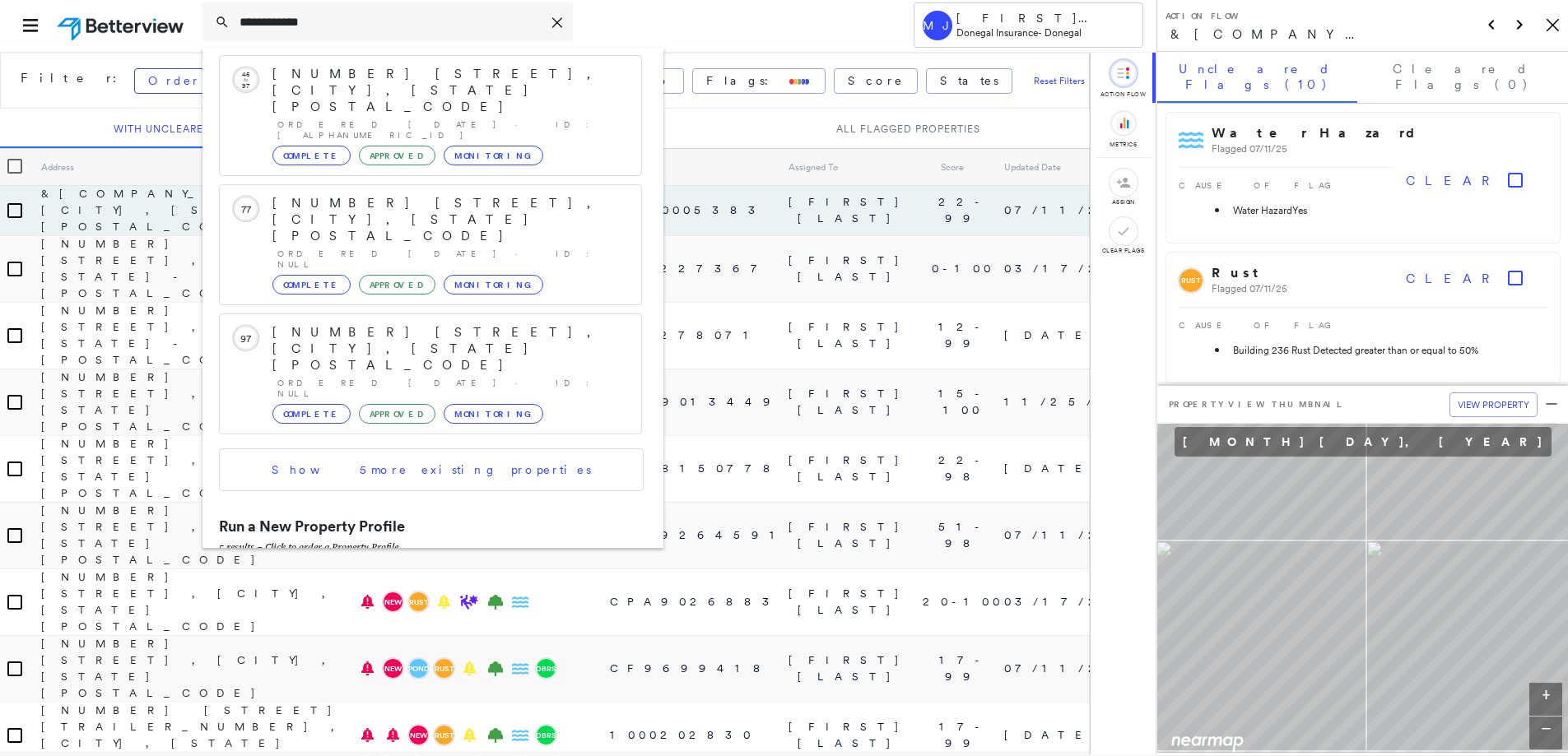 click on "[NUMBER] [STREET], [CITY], [STATE], [COUNTRY]" at bounding box center [412, 589] 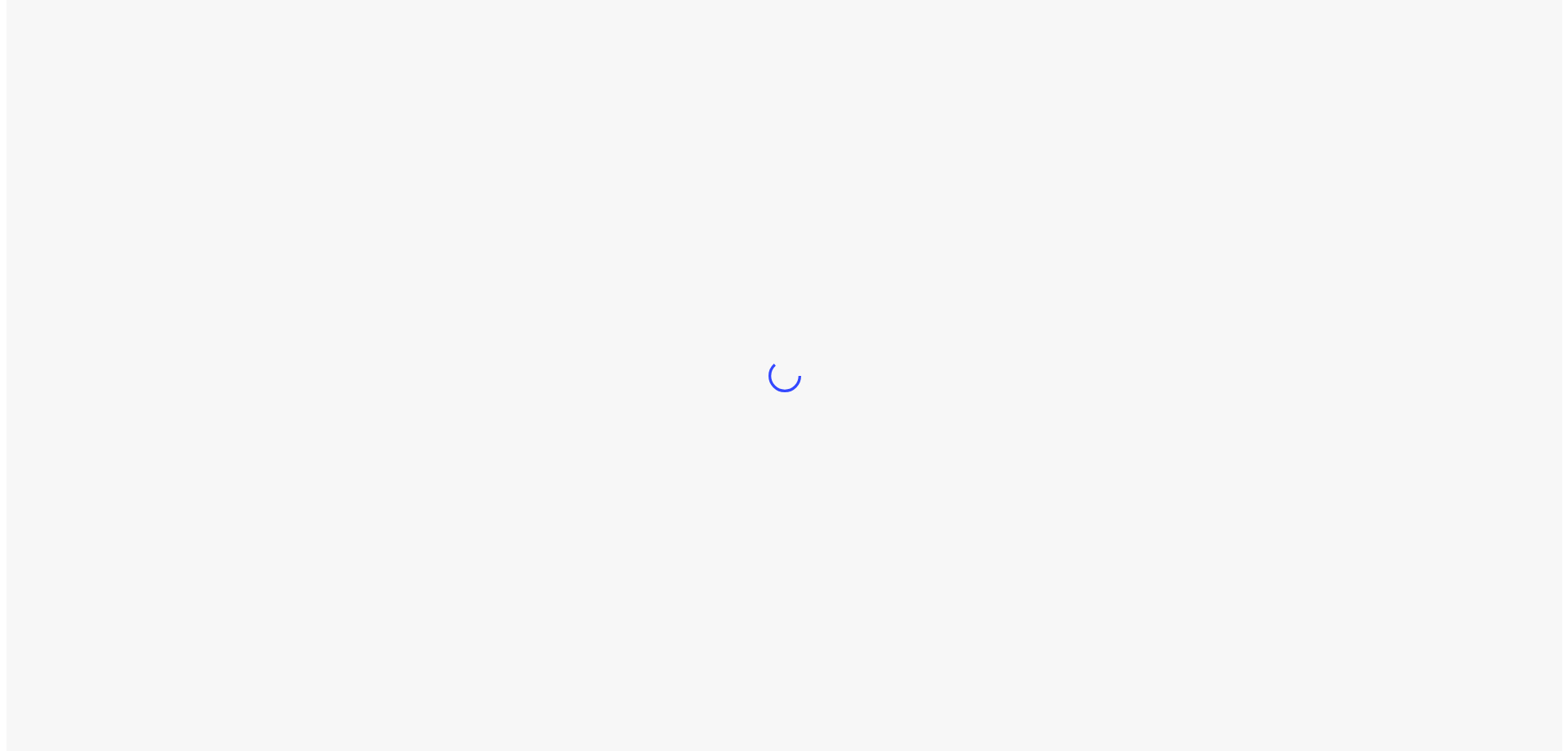 scroll, scrollTop: 0, scrollLeft: 0, axis: both 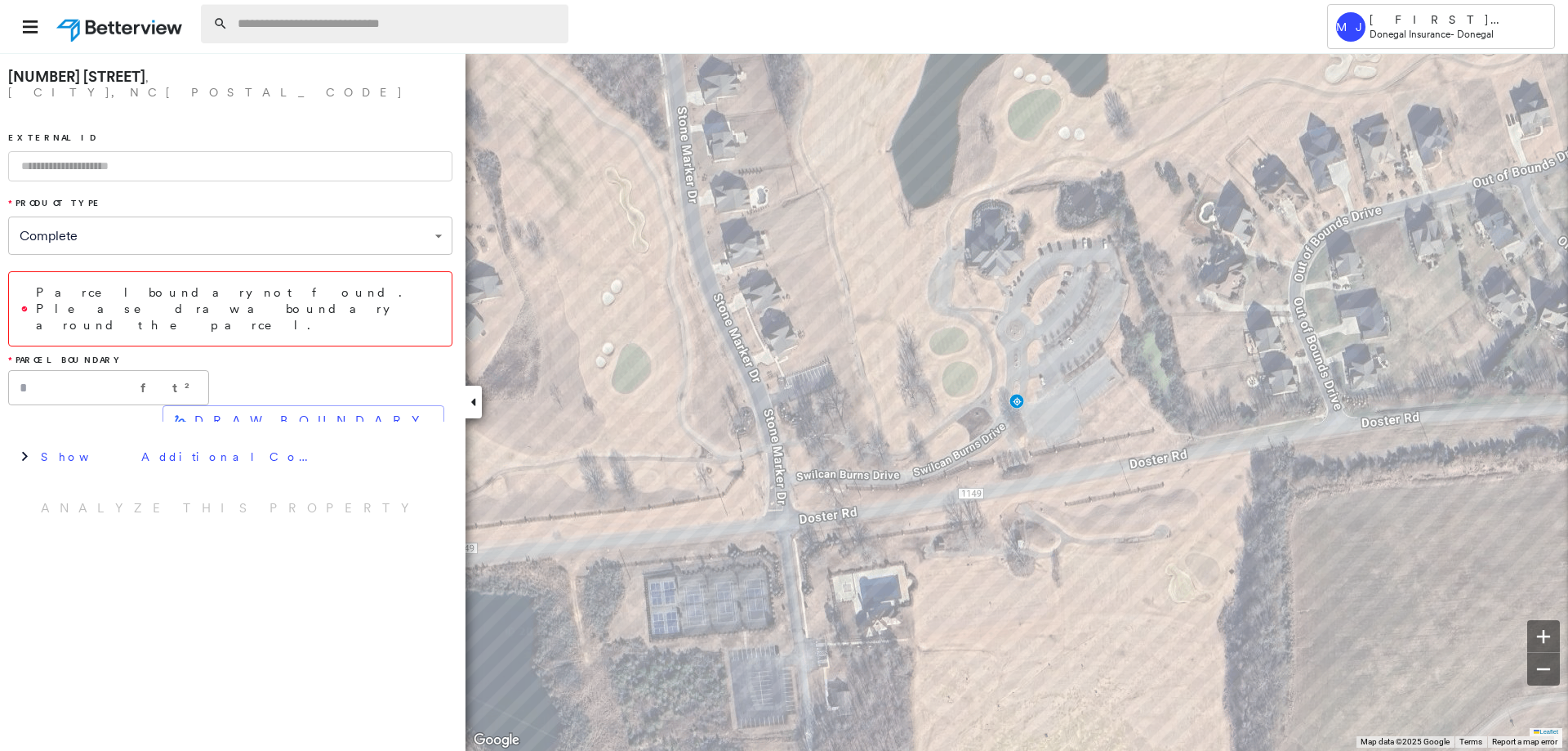 click at bounding box center (398, 24) 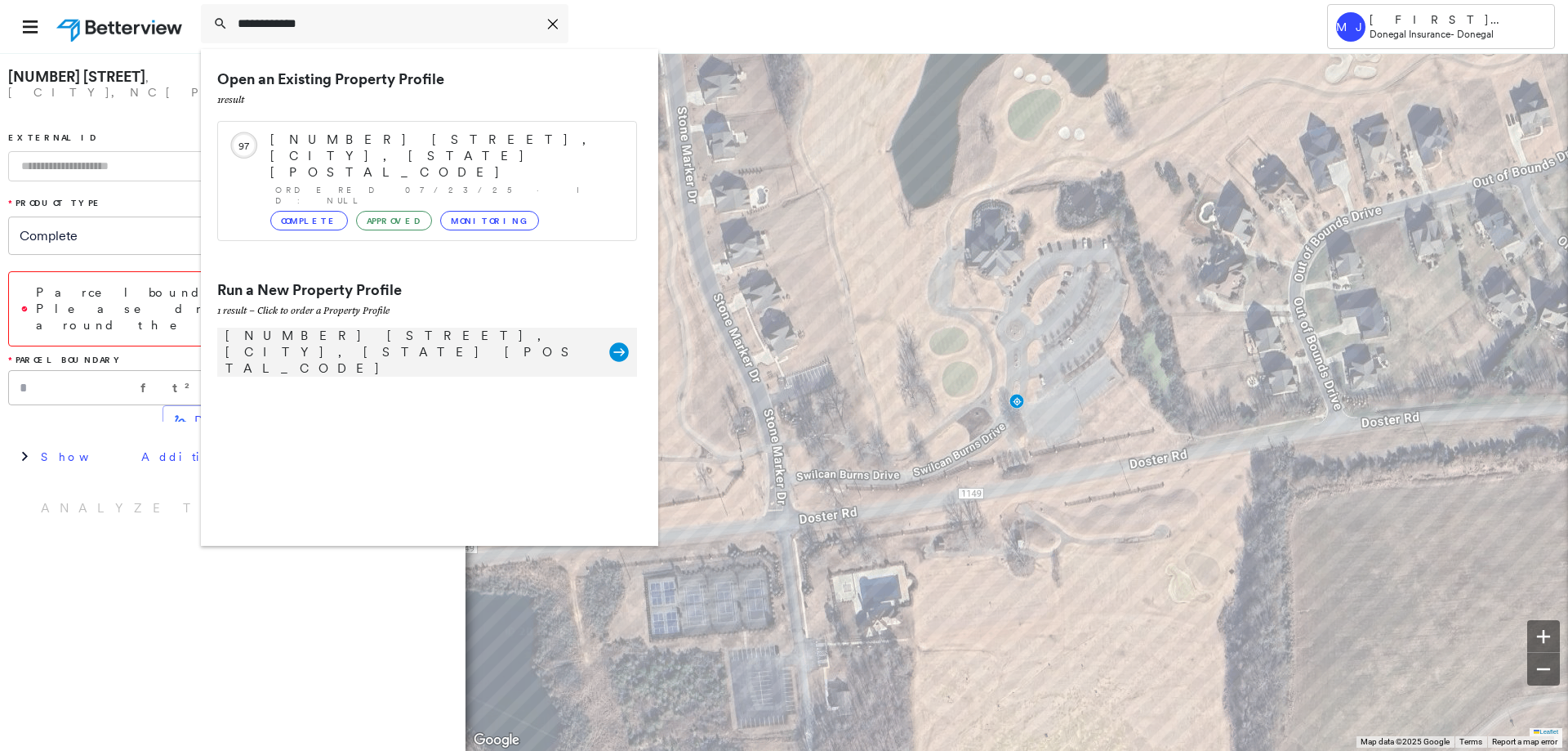 type on "**********" 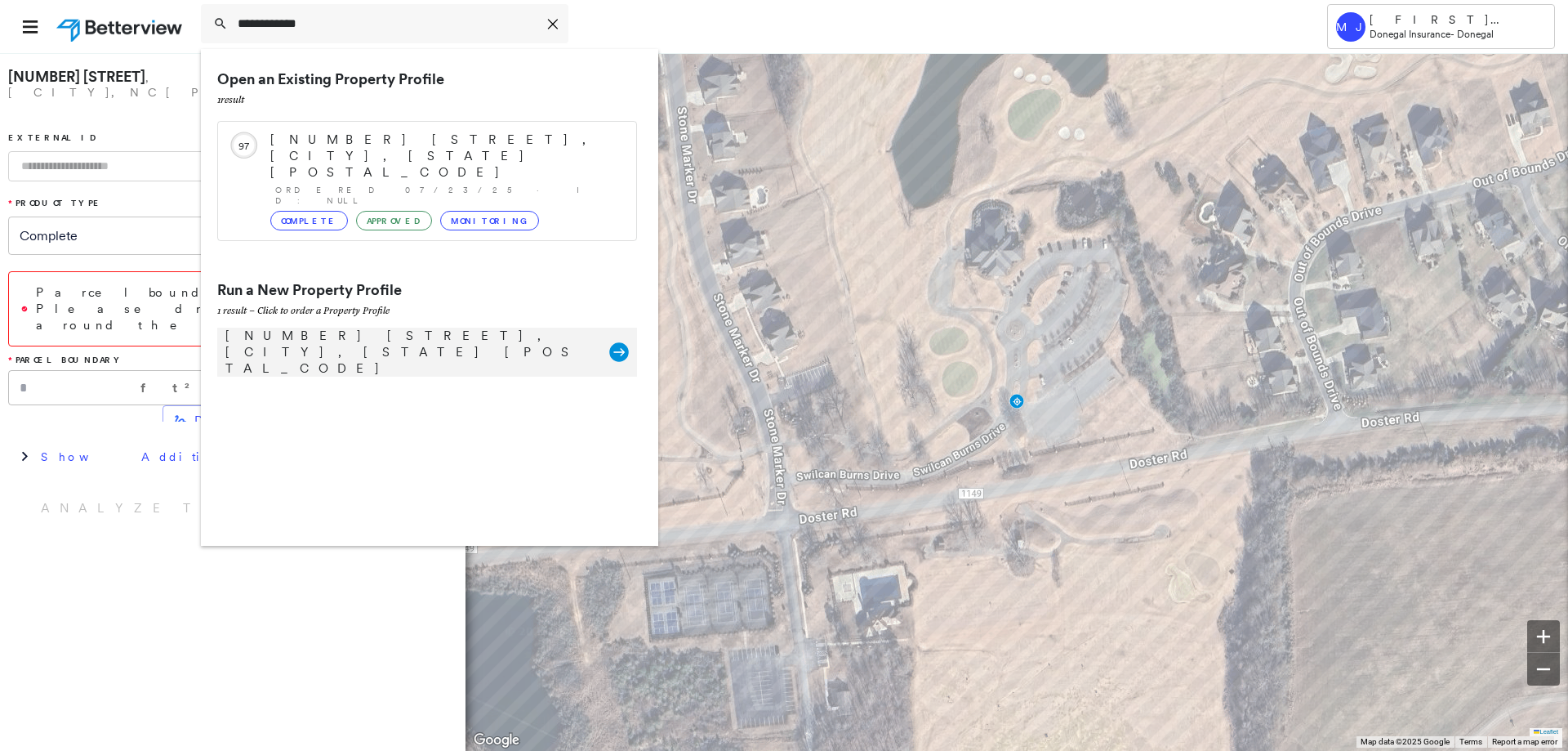 click on "[NUMBER] [STREET], [CITY], [STATE] [POSTAL_CODE]" at bounding box center (409, 352) 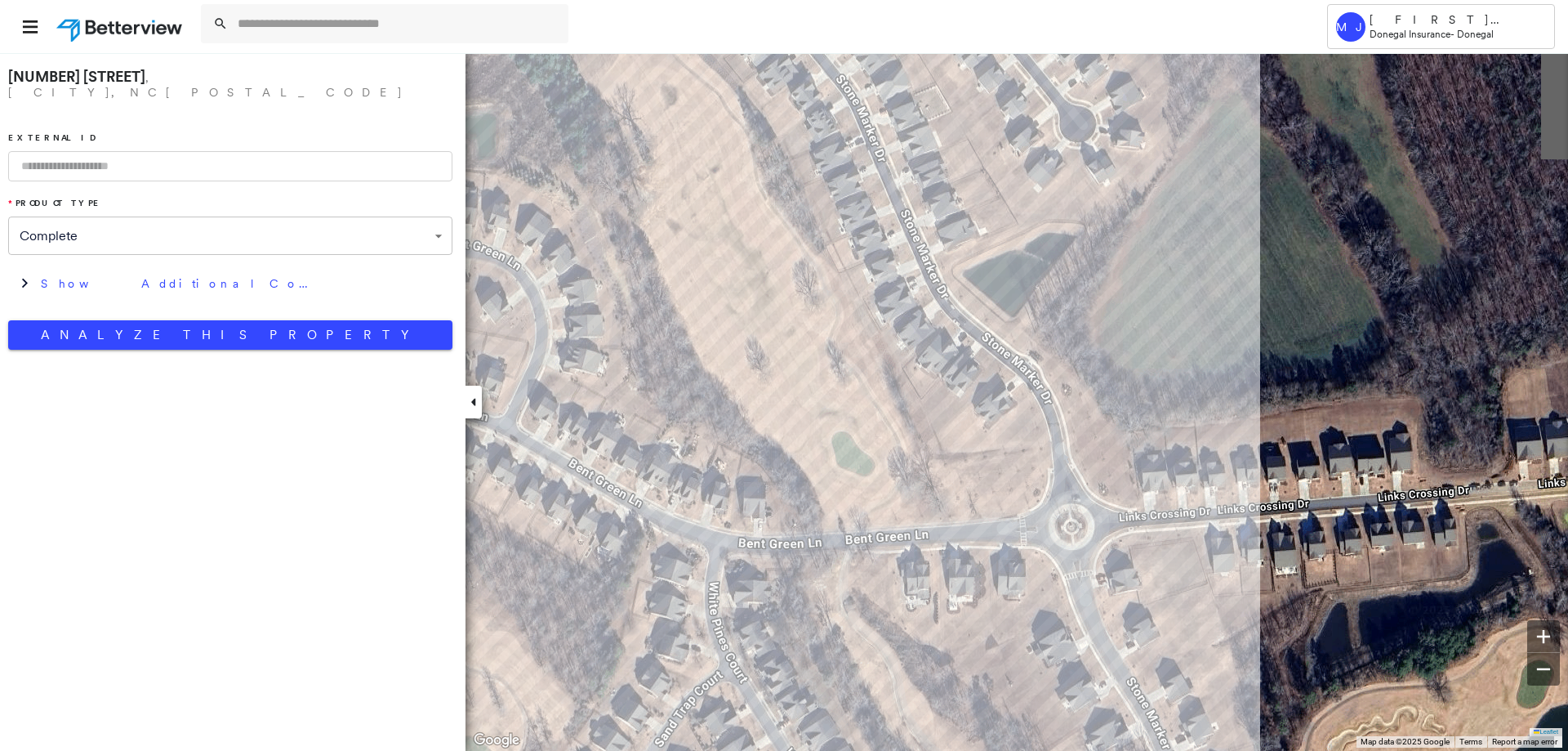 click on "**********" at bounding box center [784, 401] 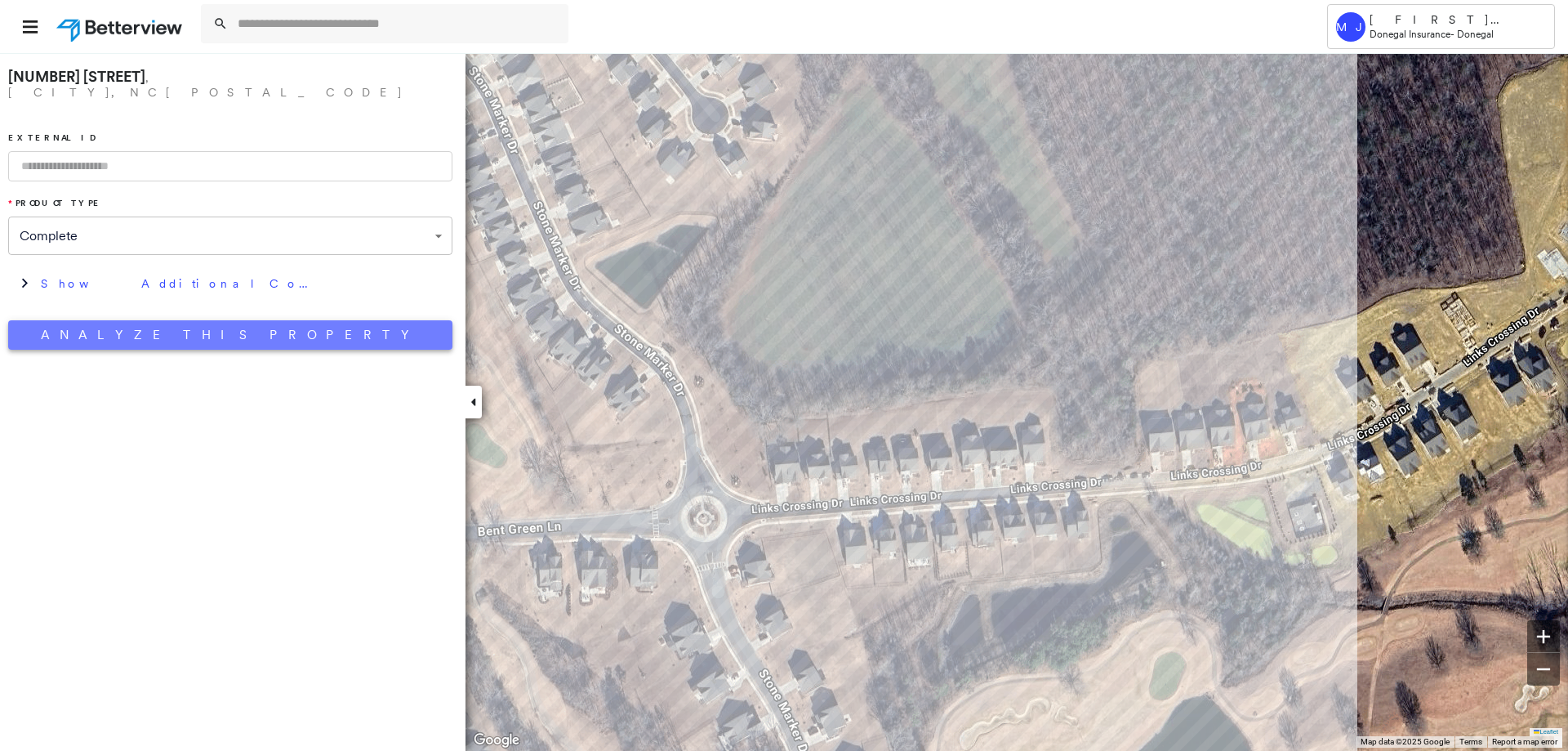 click on "**********" at bounding box center (784, 401) 